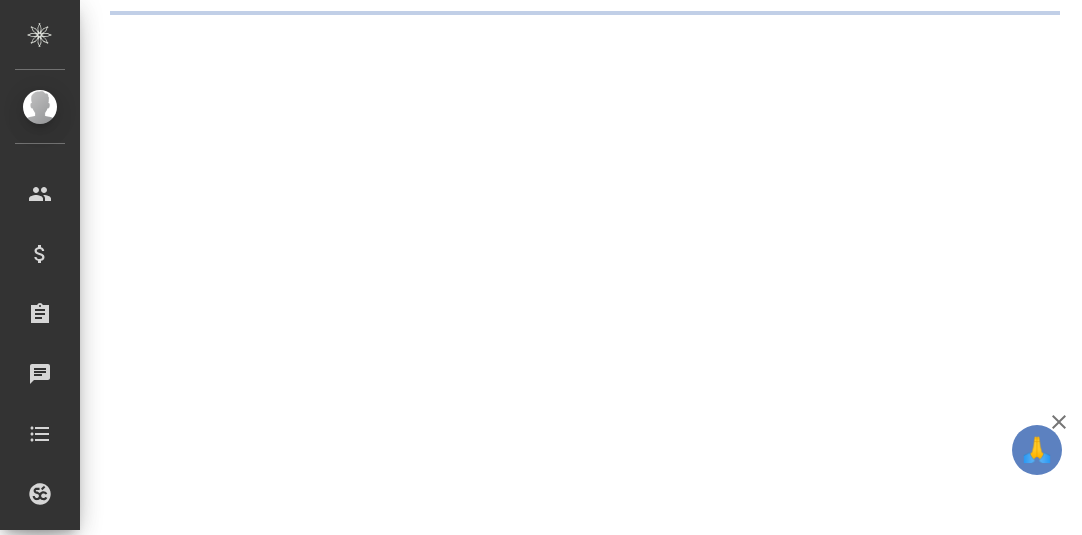 scroll, scrollTop: 0, scrollLeft: 0, axis: both 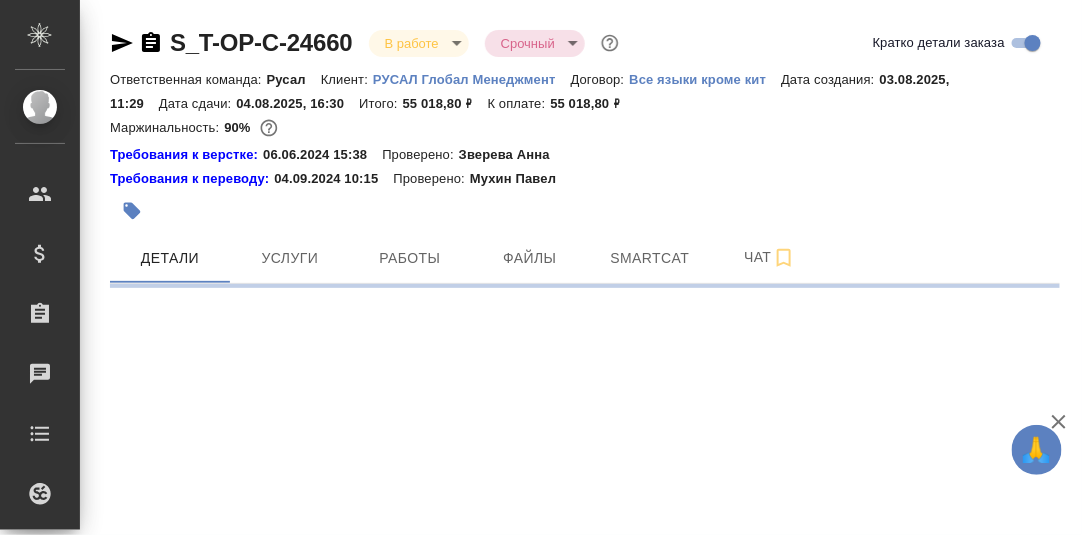 select on "RU" 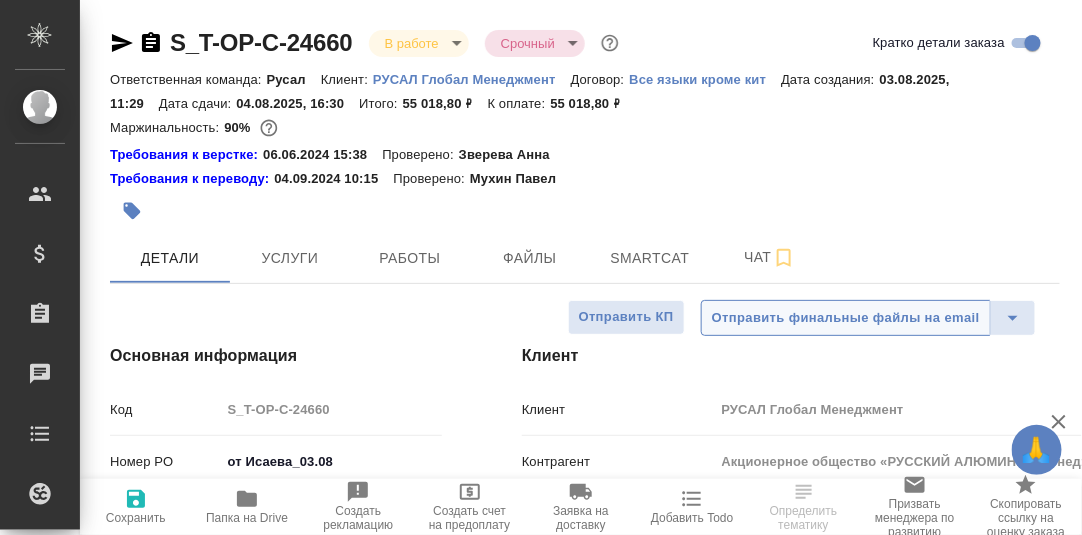 type on "x" 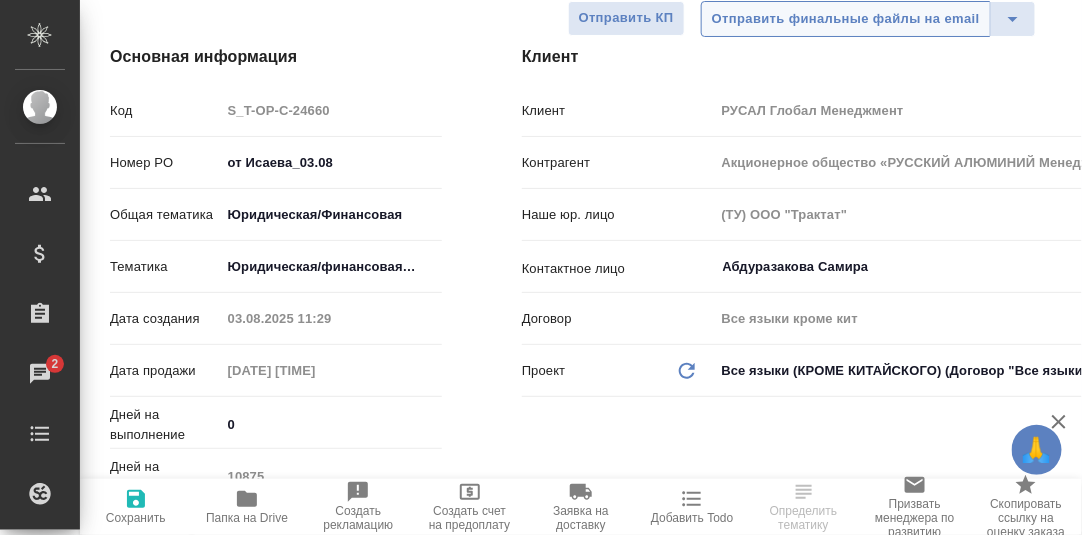 scroll, scrollTop: 0, scrollLeft: 0, axis: both 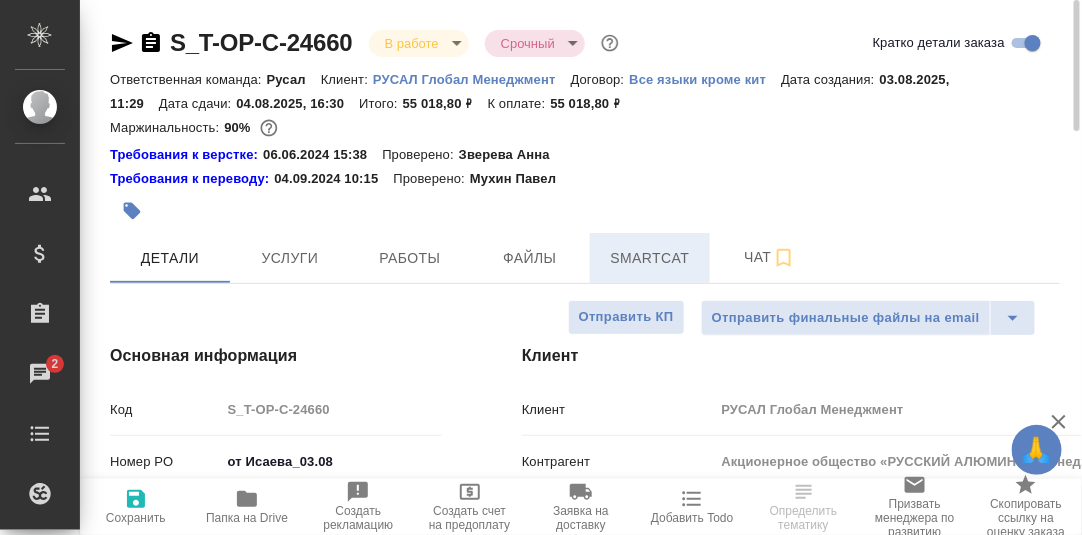 drag, startPoint x: 666, startPoint y: 256, endPoint x: 698, endPoint y: 253, distance: 32.140316 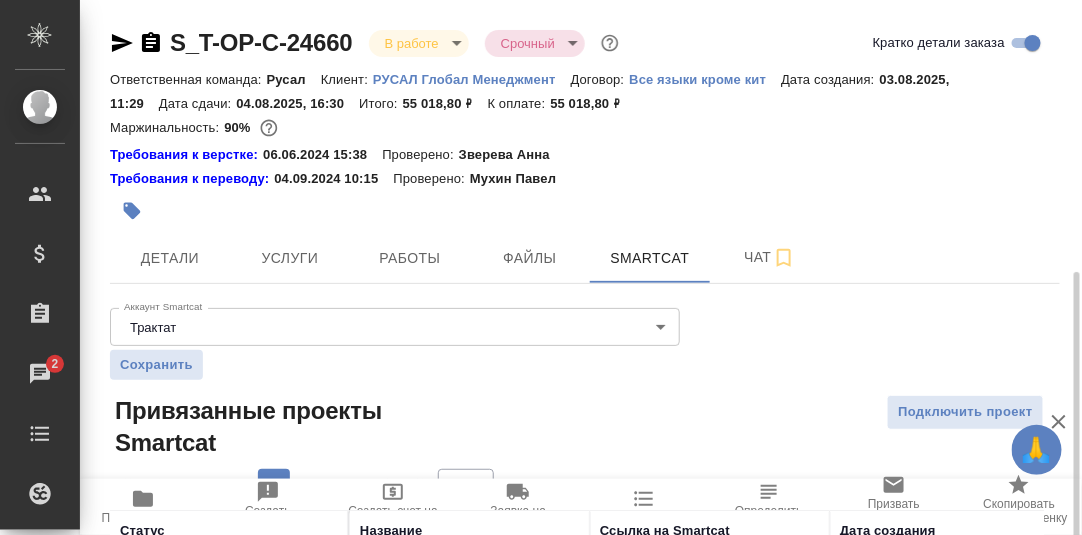 scroll, scrollTop: 153, scrollLeft: 0, axis: vertical 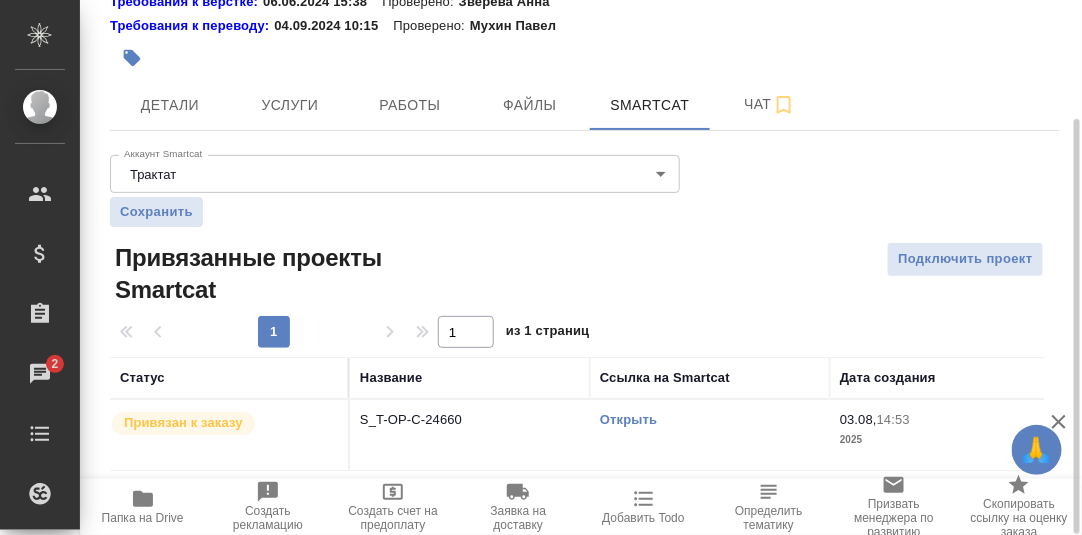 click on "Открыть" at bounding box center (628, 419) 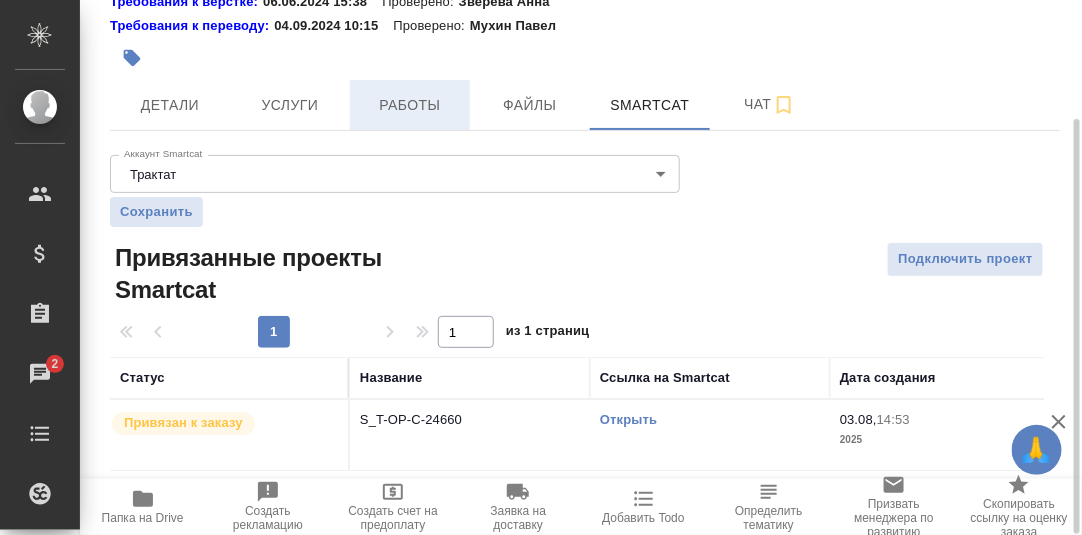 drag, startPoint x: 413, startPoint y: 106, endPoint x: 602, endPoint y: 191, distance: 207.23416 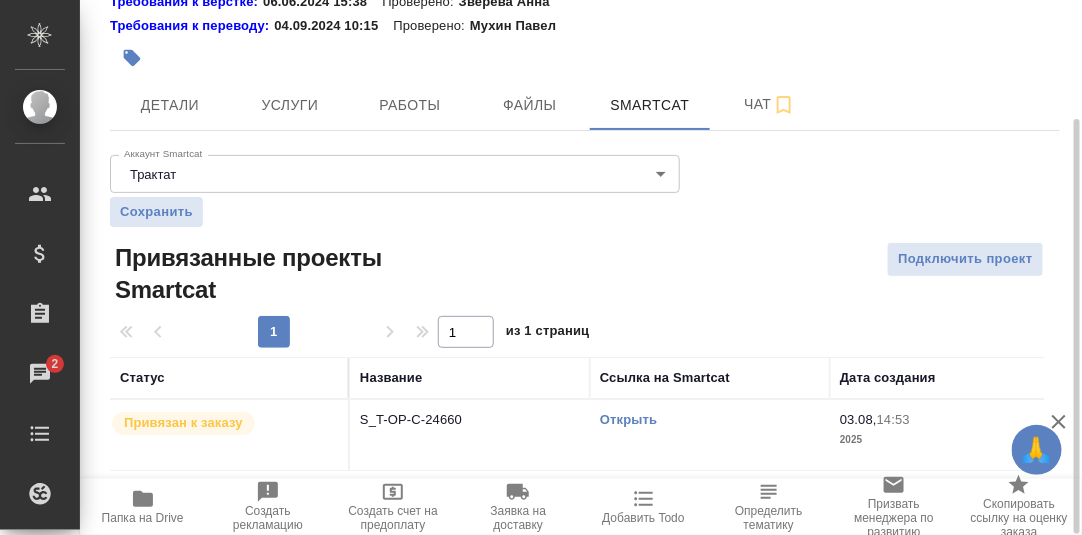 click on "Работы" at bounding box center (410, 105) 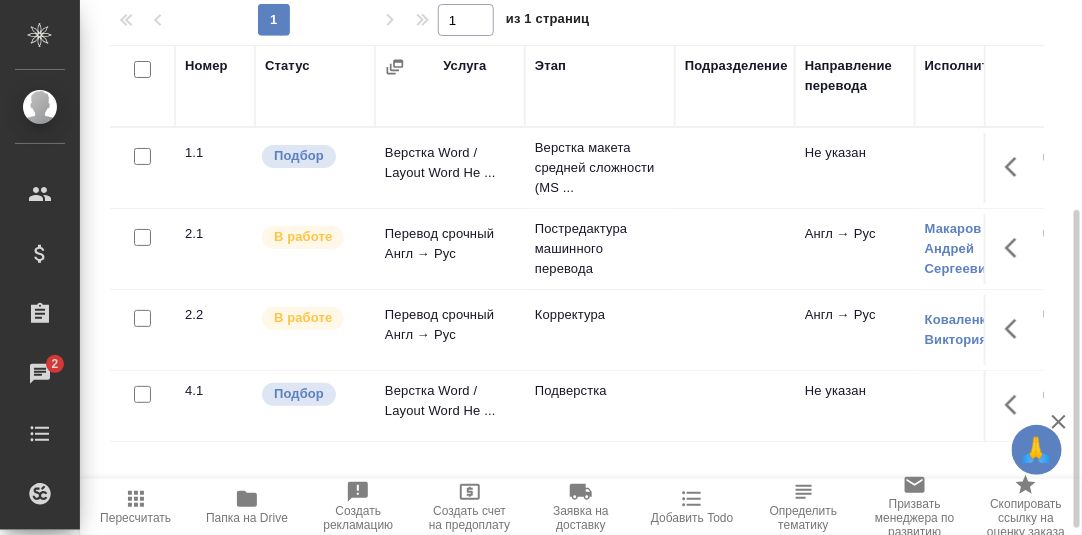 scroll, scrollTop: 364, scrollLeft: 0, axis: vertical 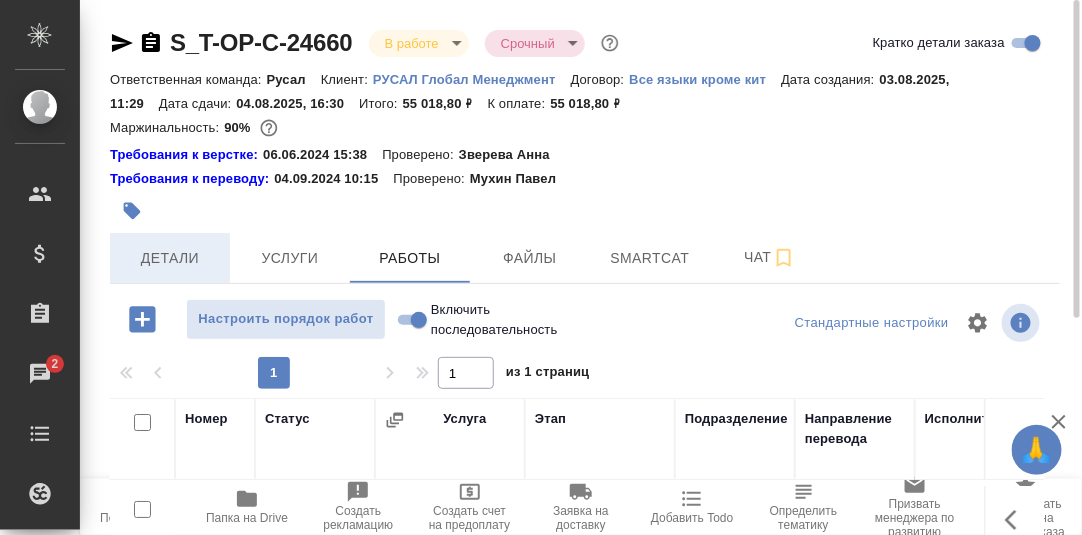click on "Детали" at bounding box center [170, 258] 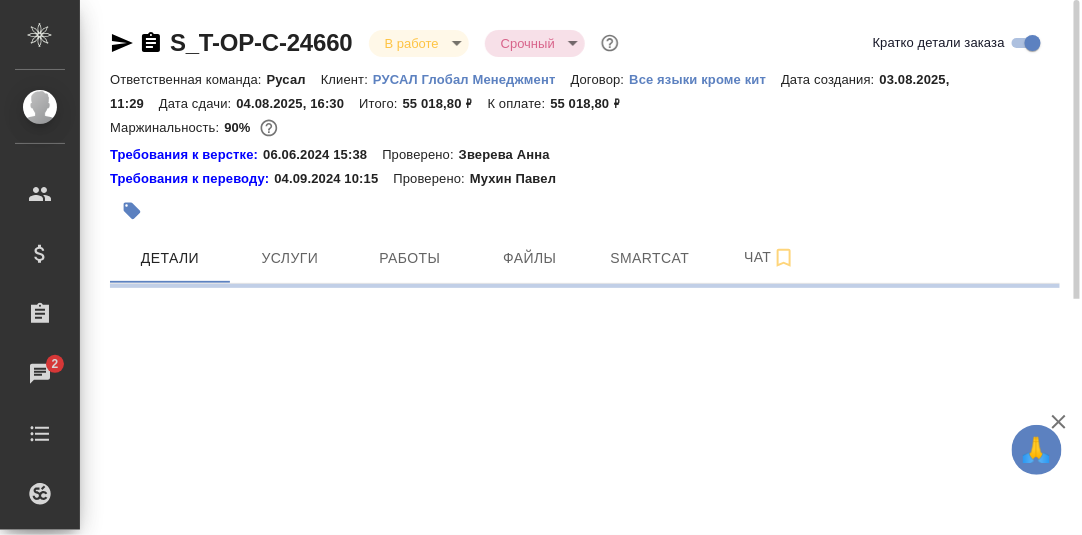 select on "RU" 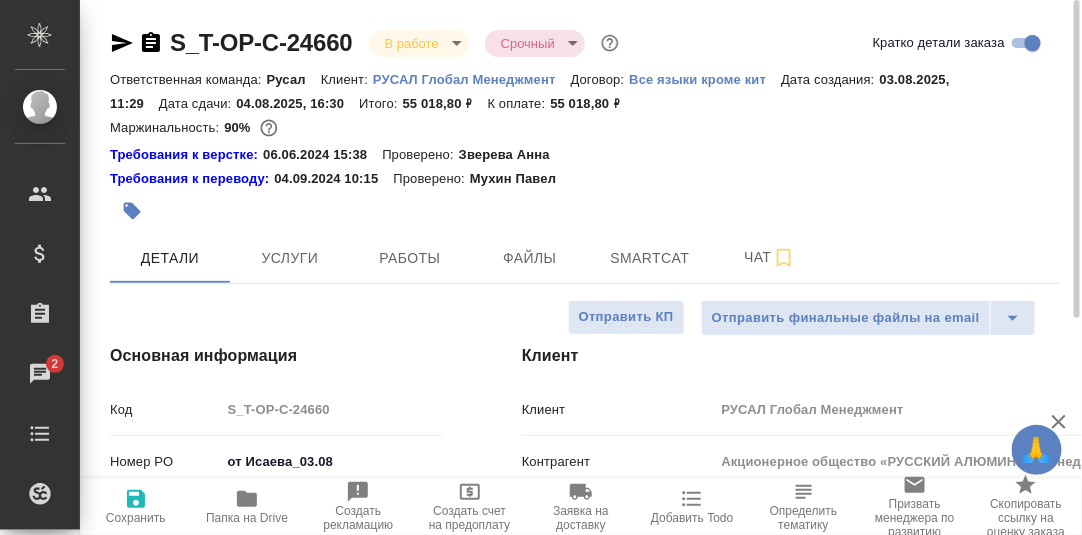 type on "x" 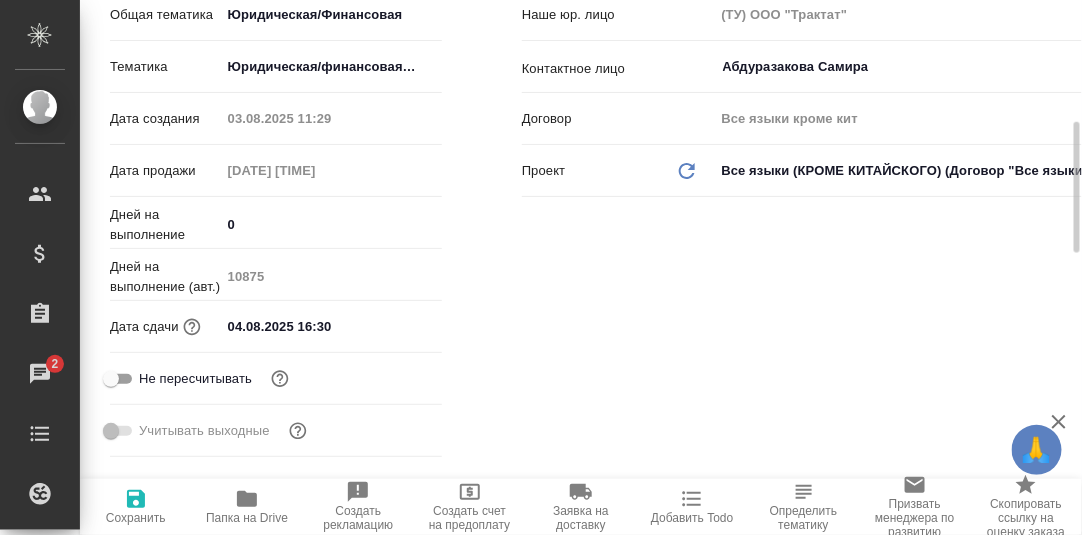 scroll, scrollTop: 699, scrollLeft: 0, axis: vertical 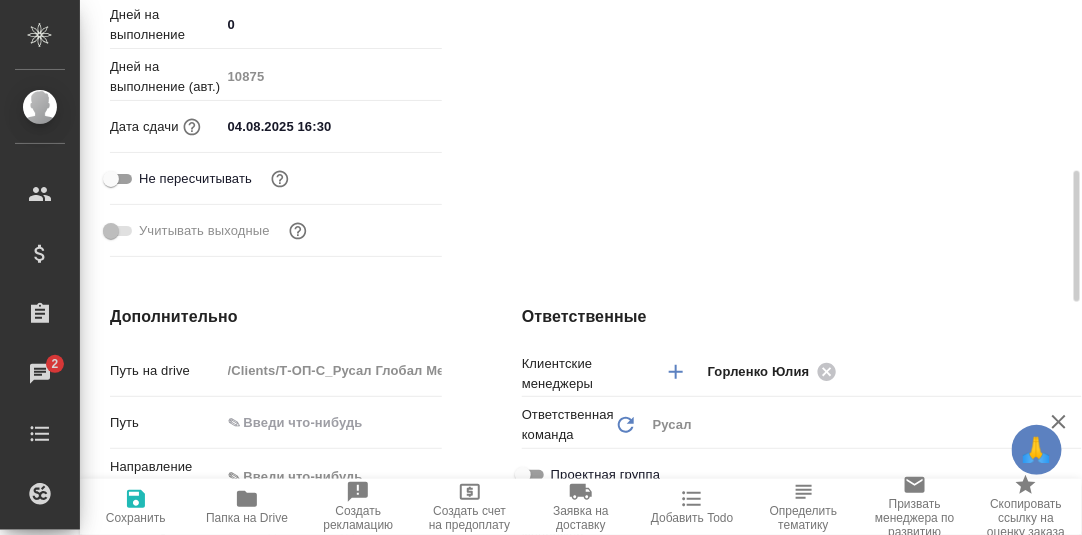 type on "x" 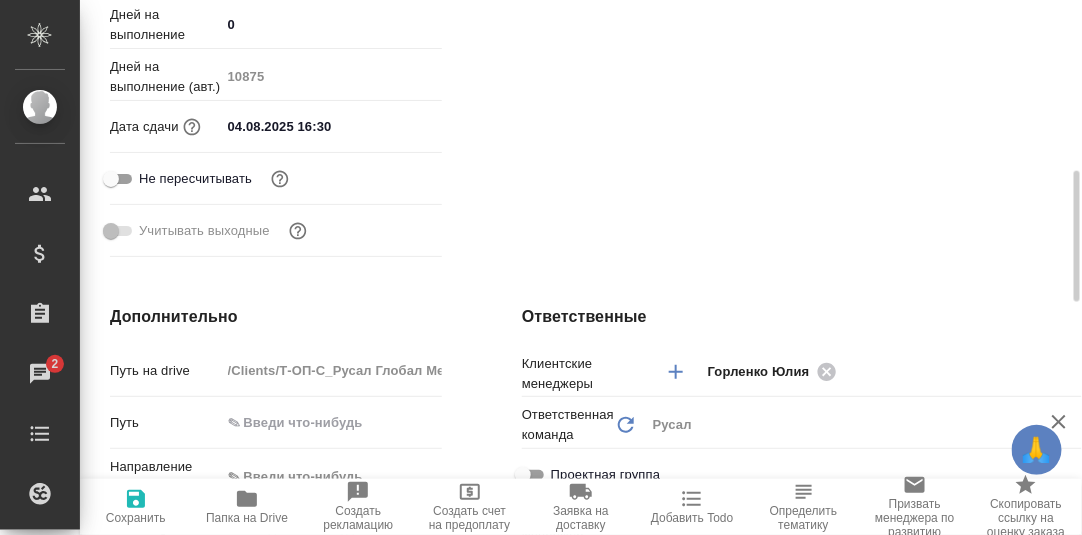 type on "x" 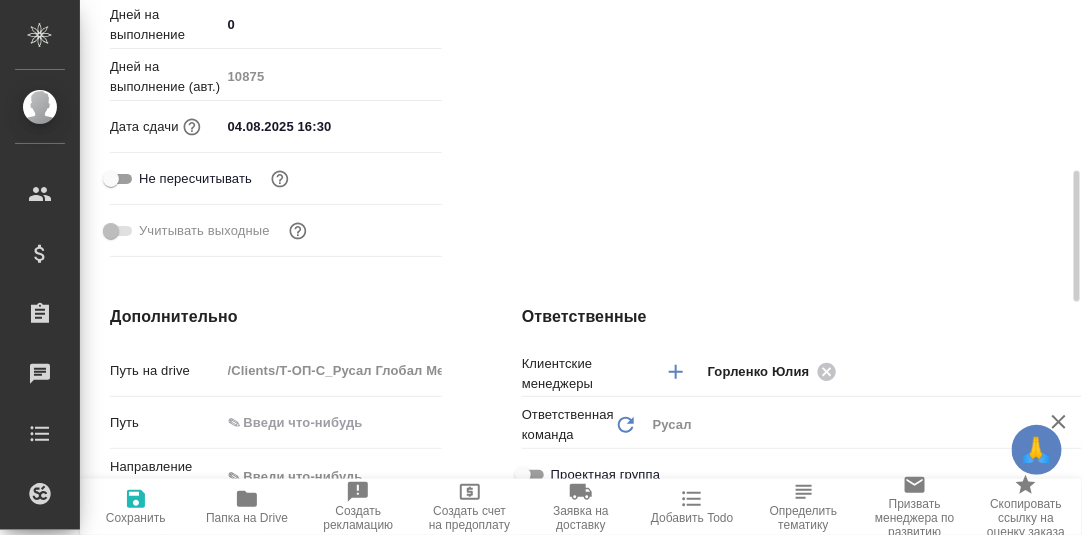 type on "x" 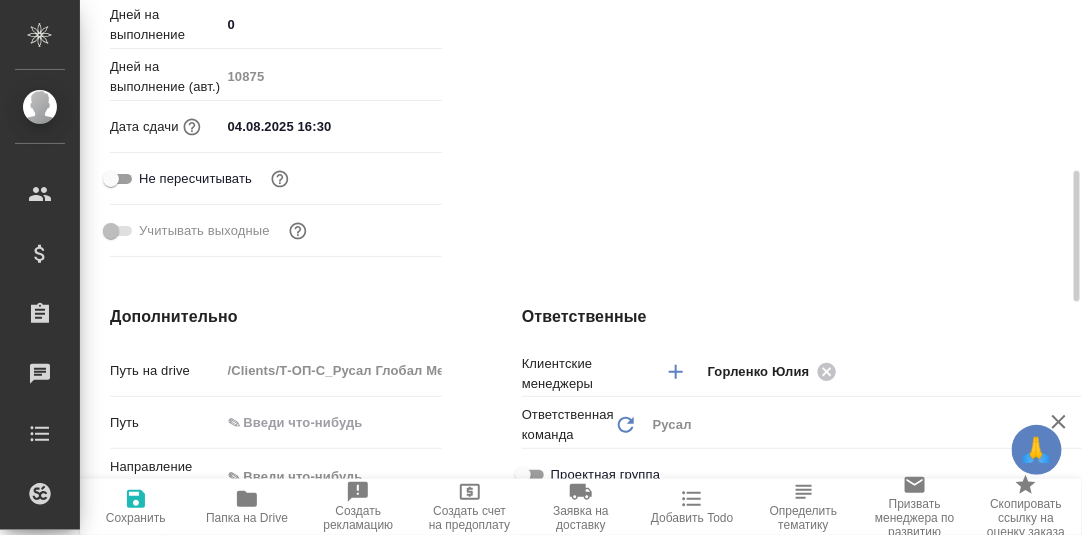 type on "x" 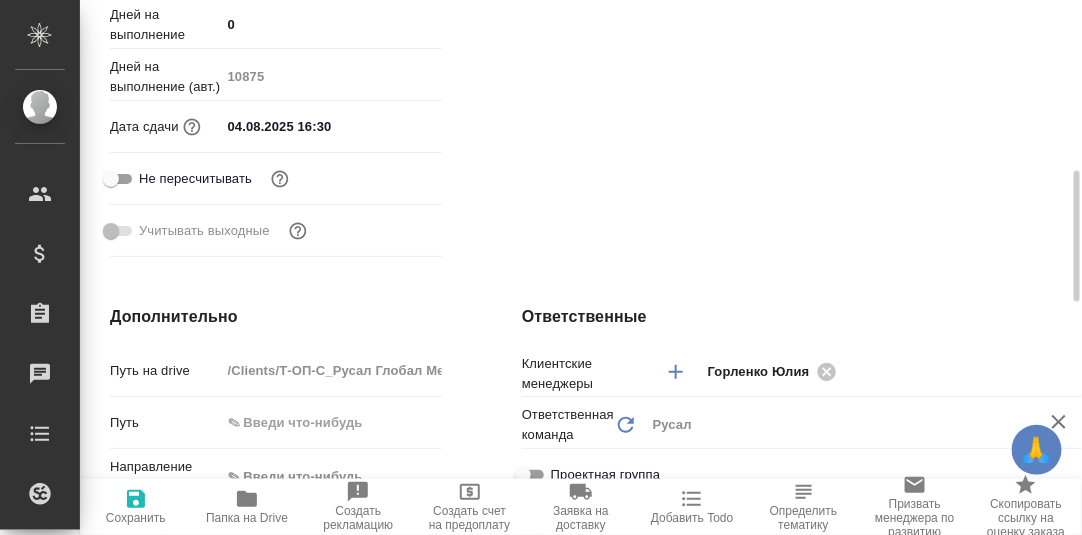 type on "x" 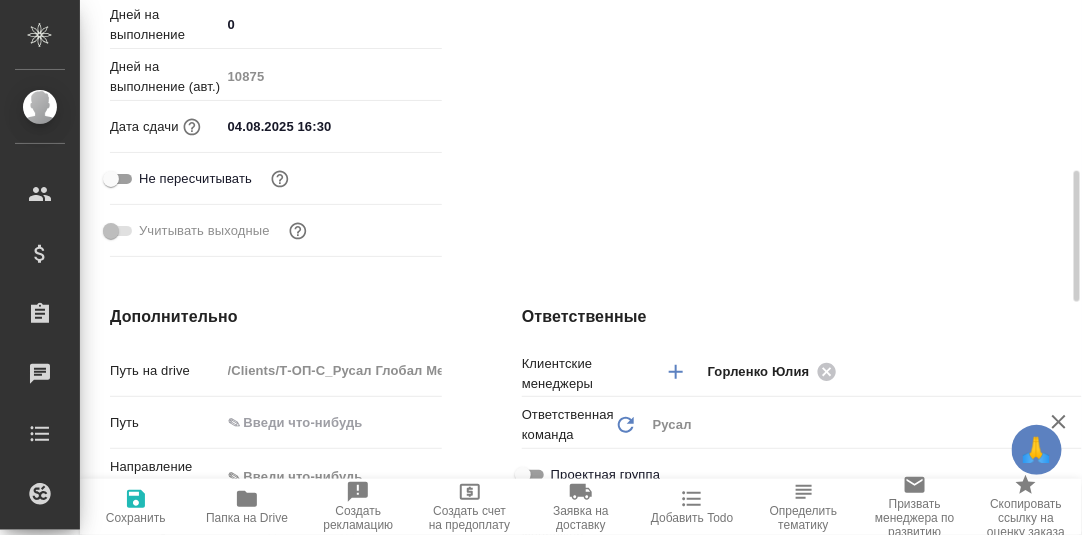 type on "x" 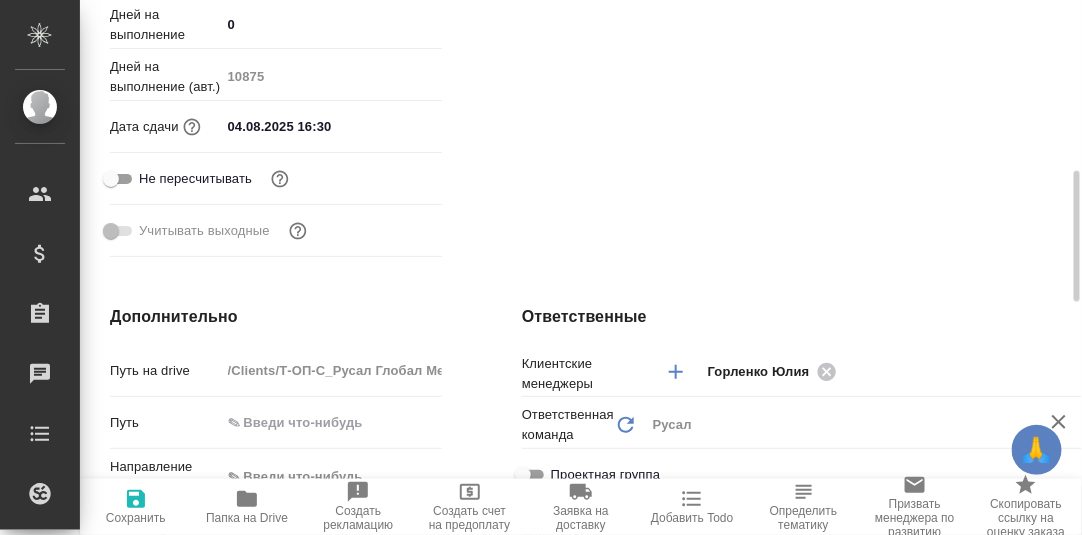 type on "x" 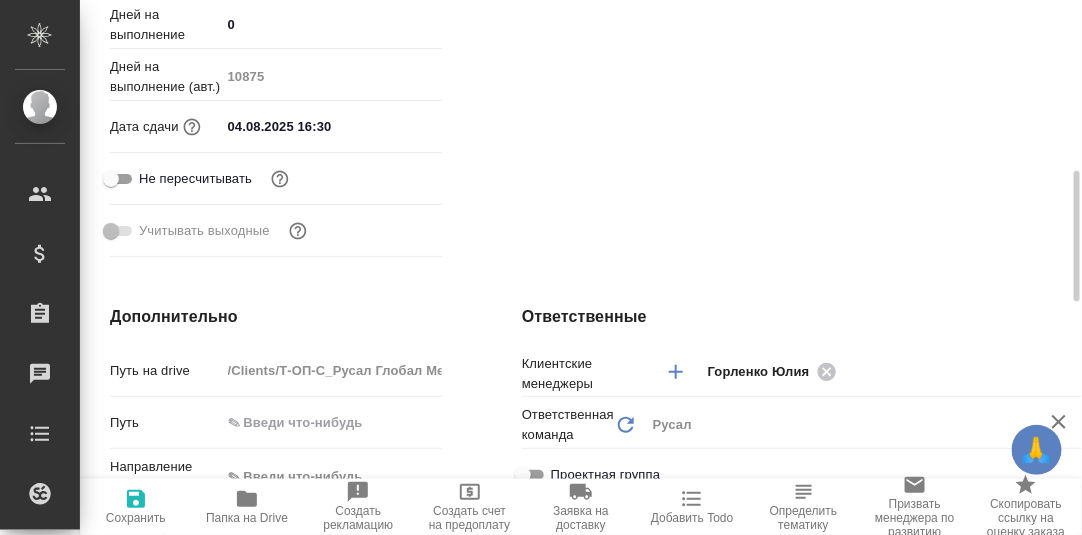 type on "x" 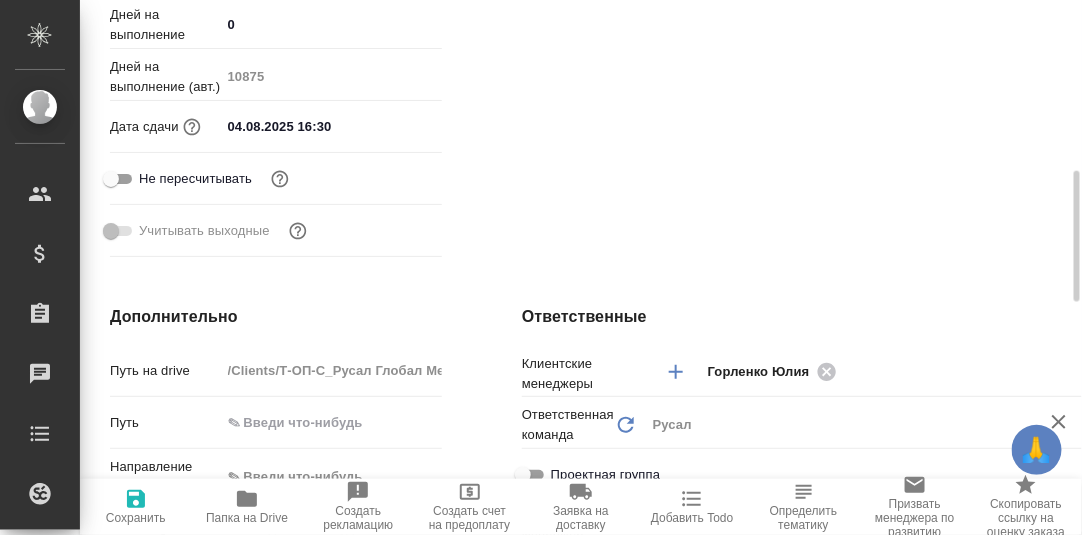 type on "x" 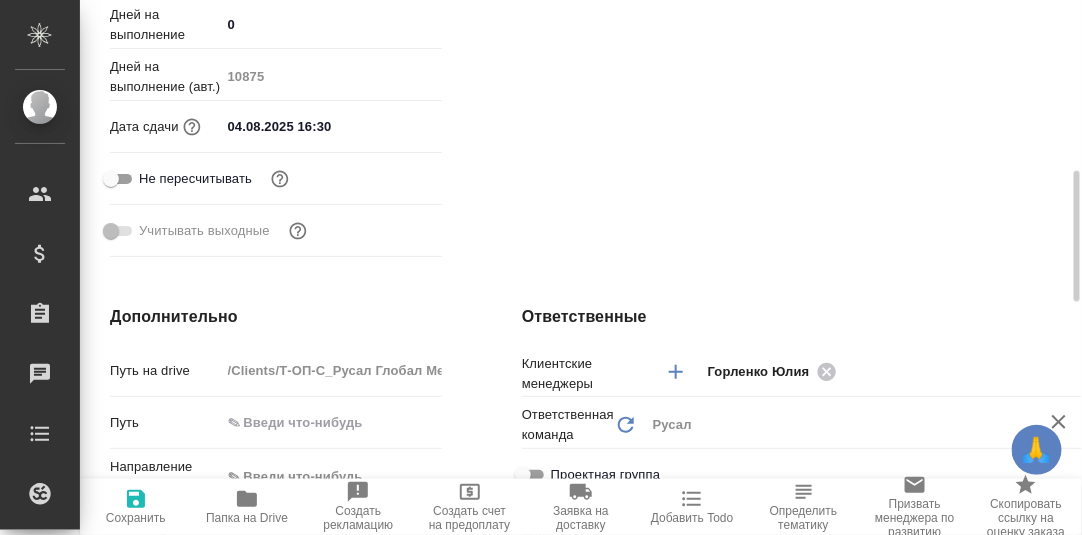 type on "x" 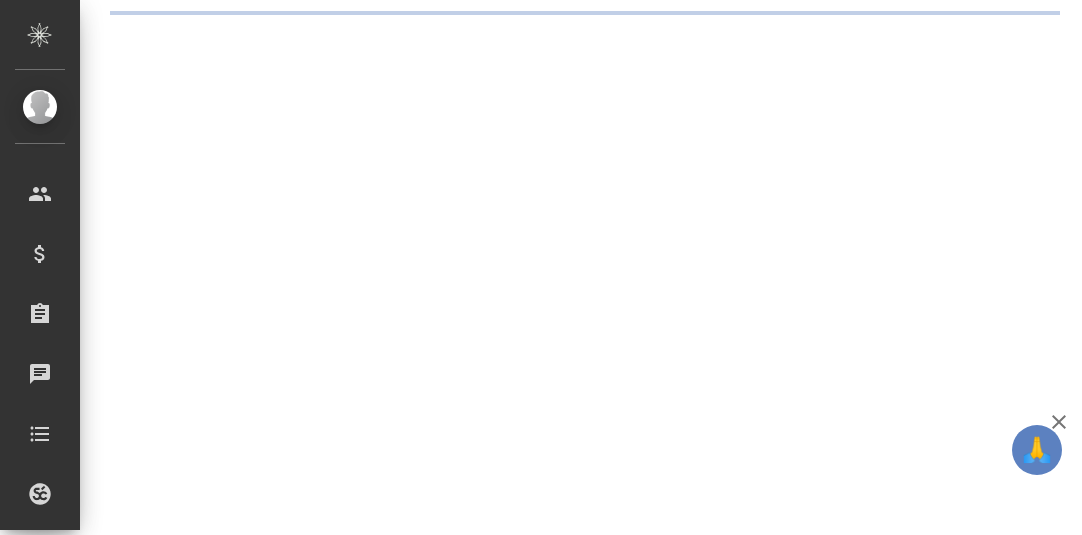 scroll, scrollTop: 0, scrollLeft: 0, axis: both 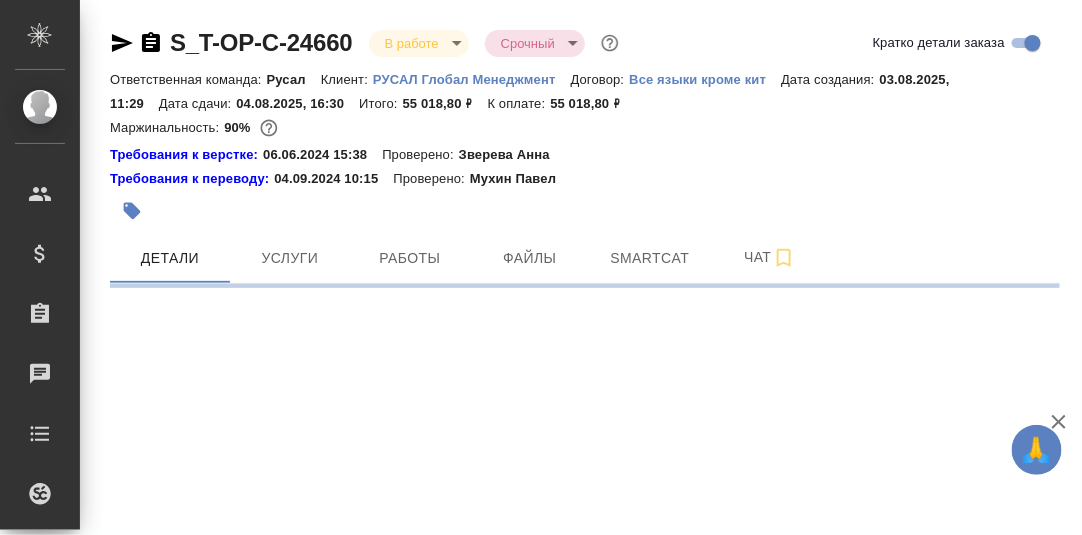 select on "RU" 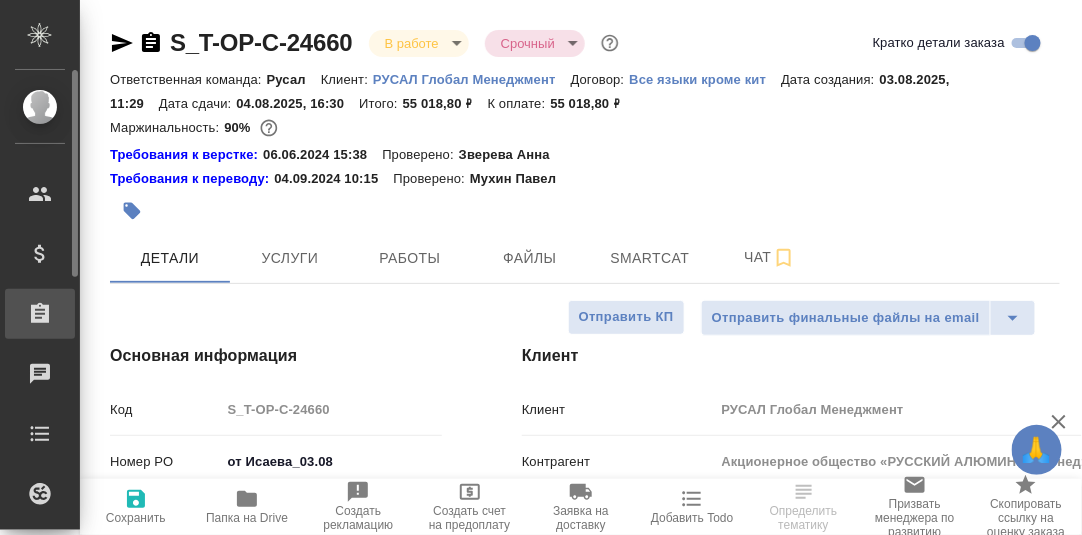 type on "x" 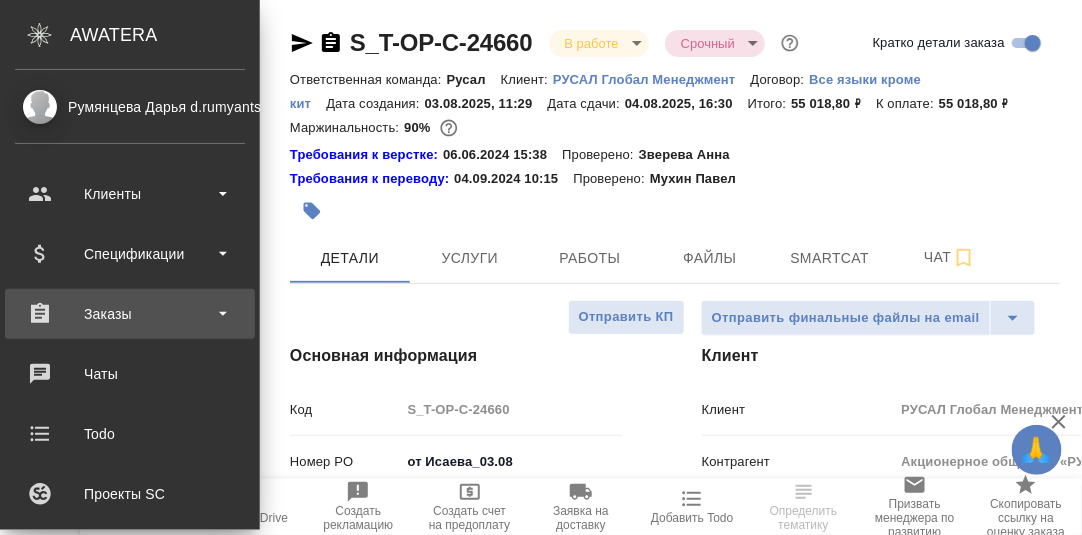 type on "x" 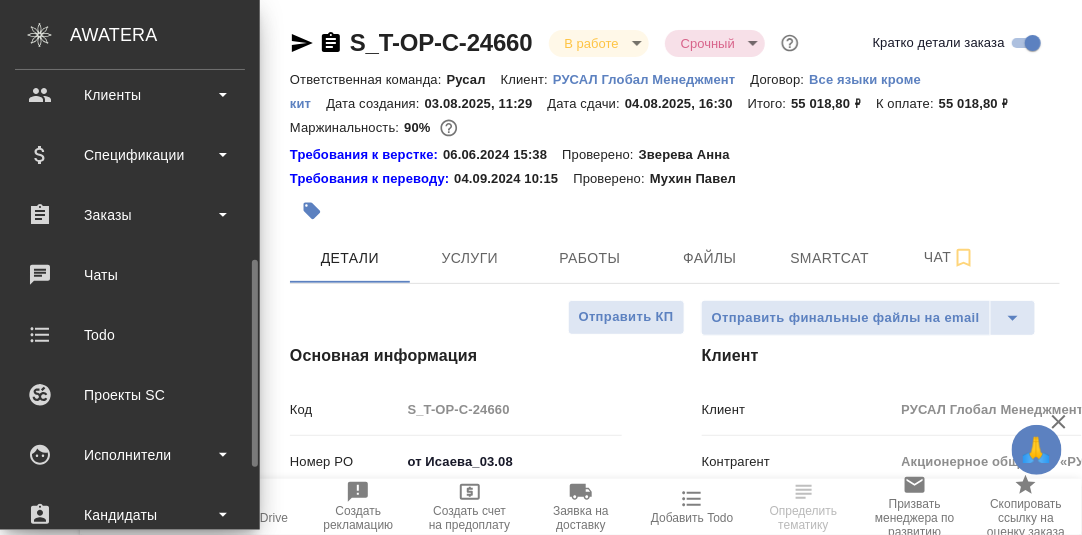 scroll, scrollTop: 199, scrollLeft: 0, axis: vertical 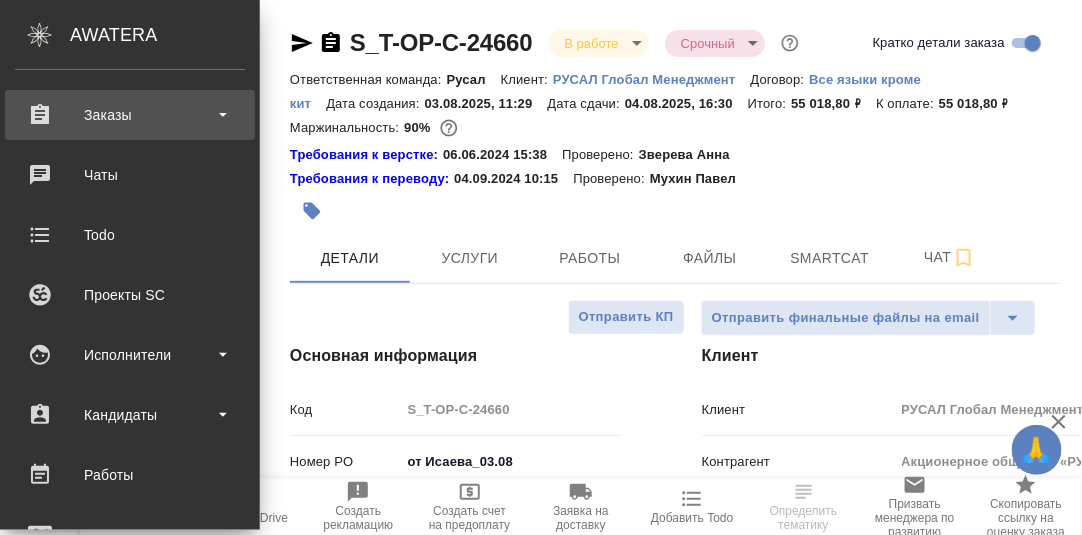 click on "Заказы" at bounding box center (130, 115) 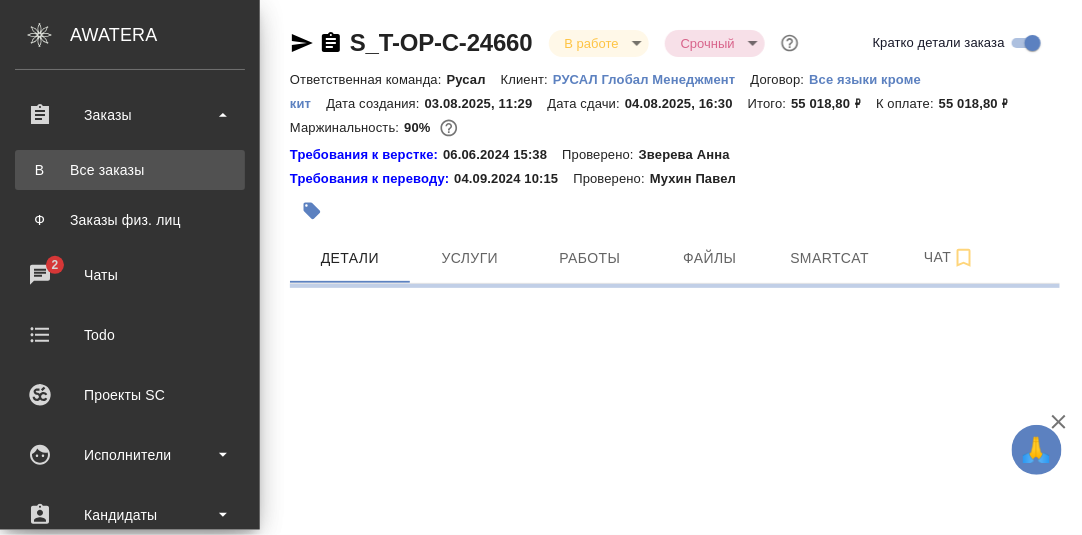 select on "RU" 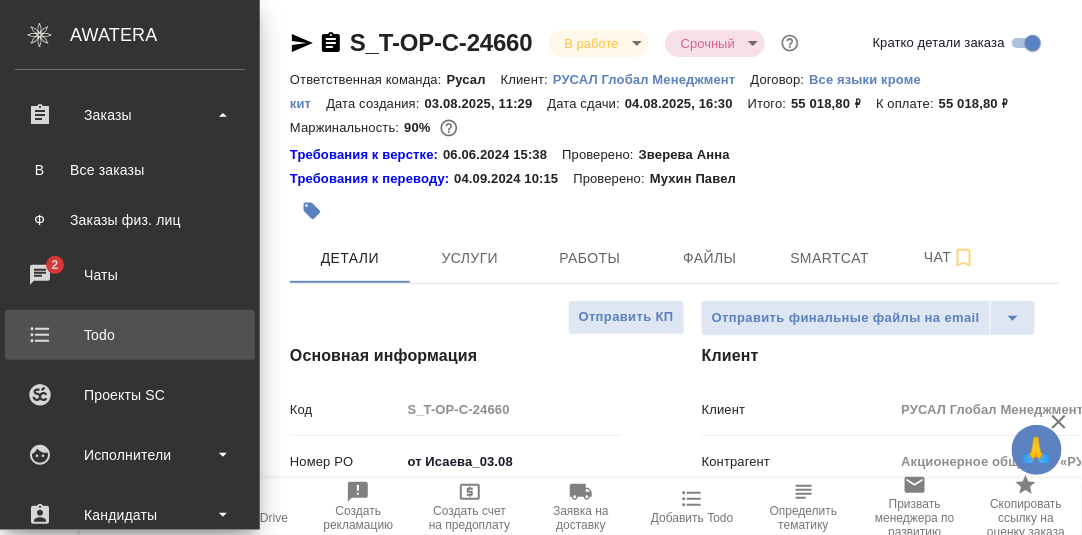 type on "x" 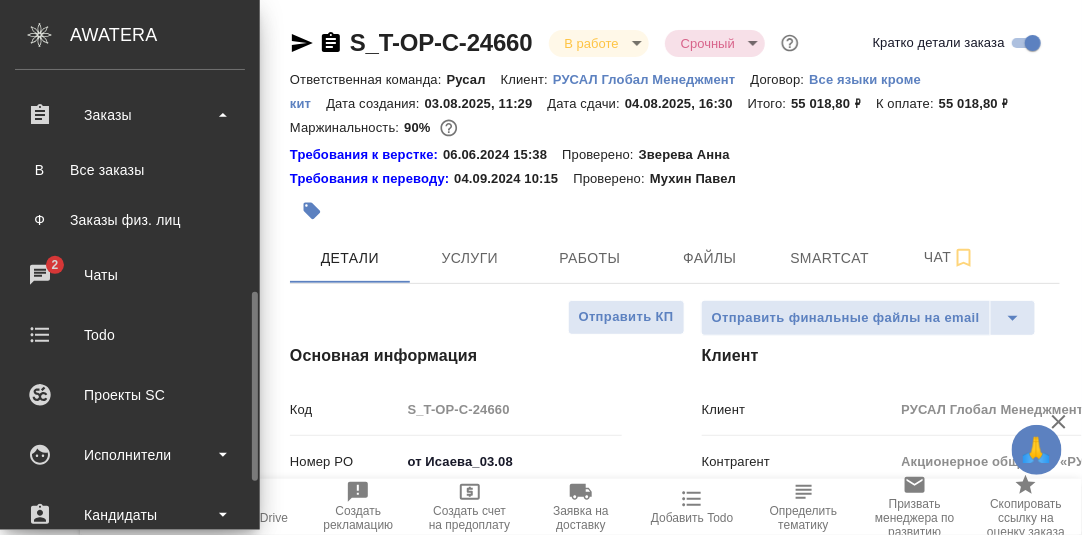 scroll, scrollTop: 499, scrollLeft: 0, axis: vertical 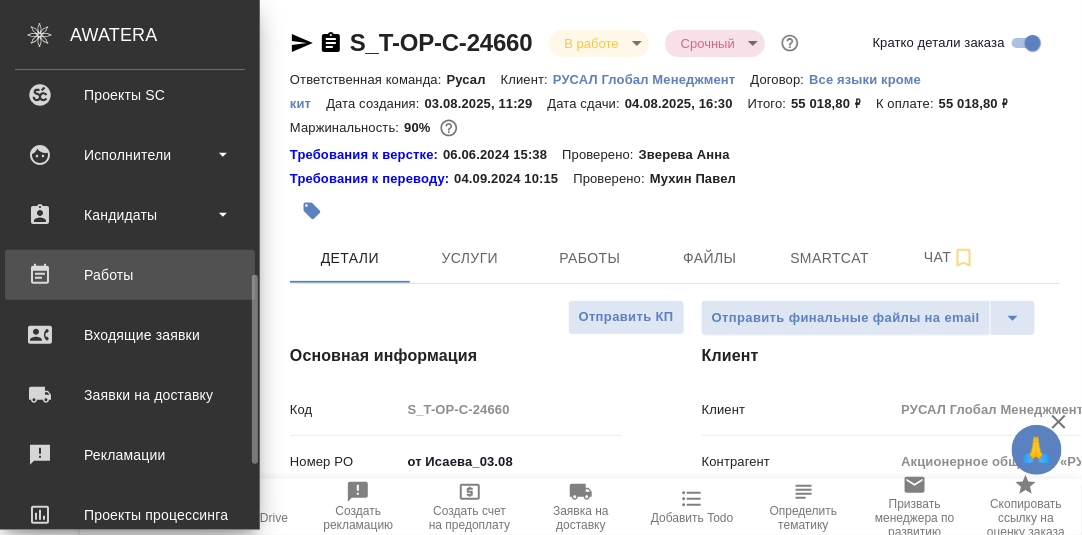type on "x" 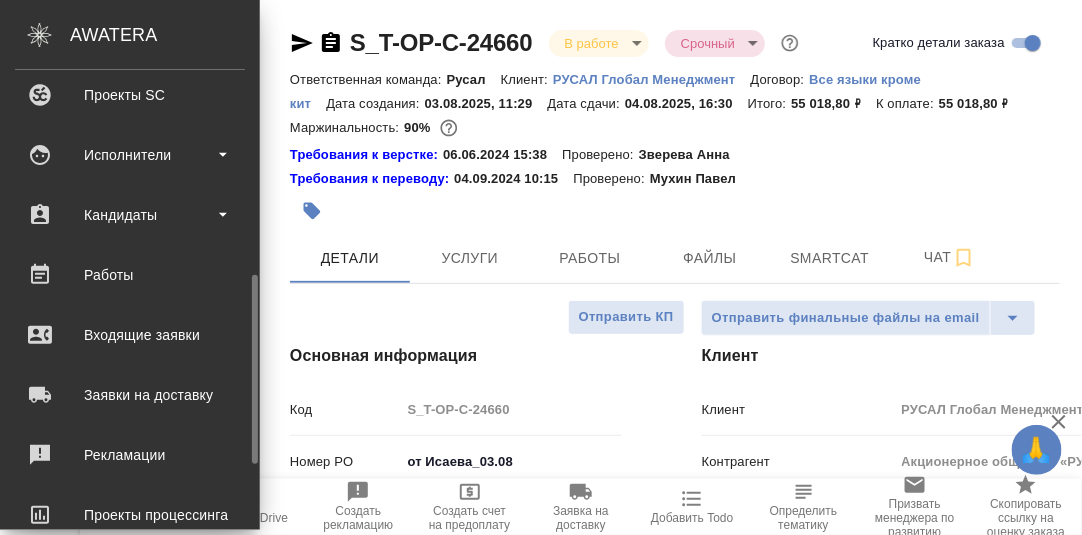 type on "x" 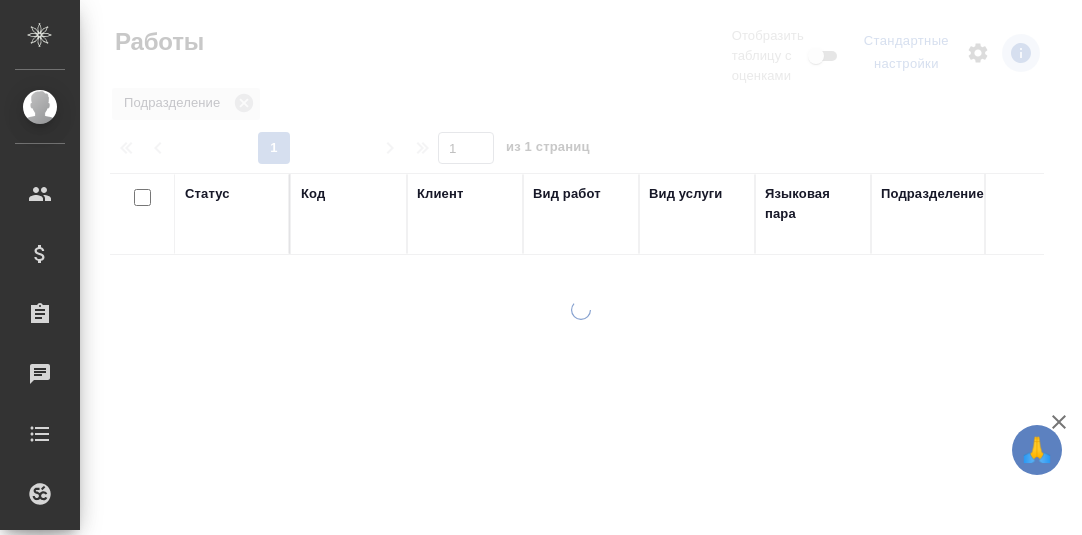 scroll, scrollTop: 0, scrollLeft: 0, axis: both 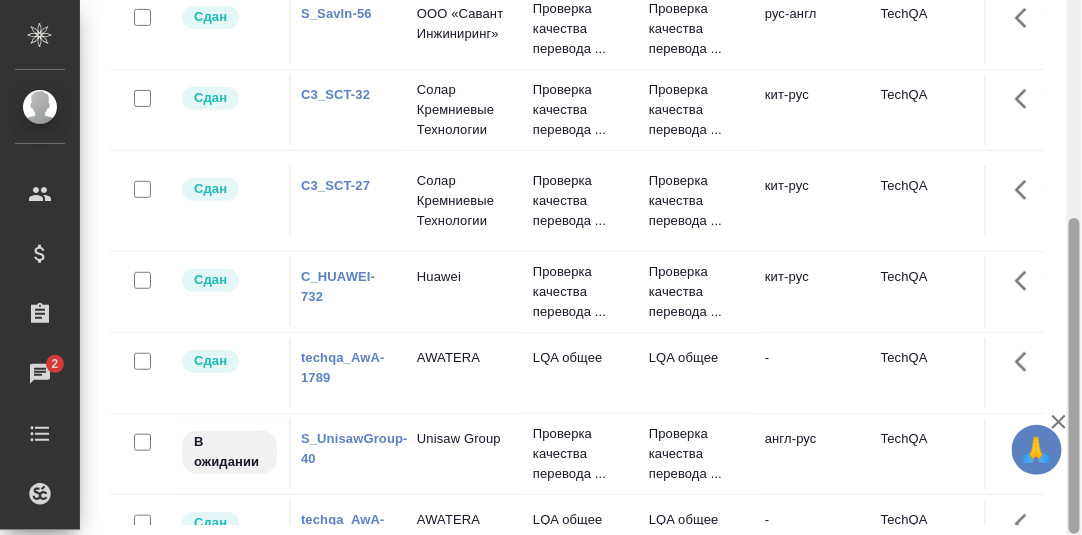 drag, startPoint x: 1076, startPoint y: 264, endPoint x: 1084, endPoint y: 285, distance: 22.472204 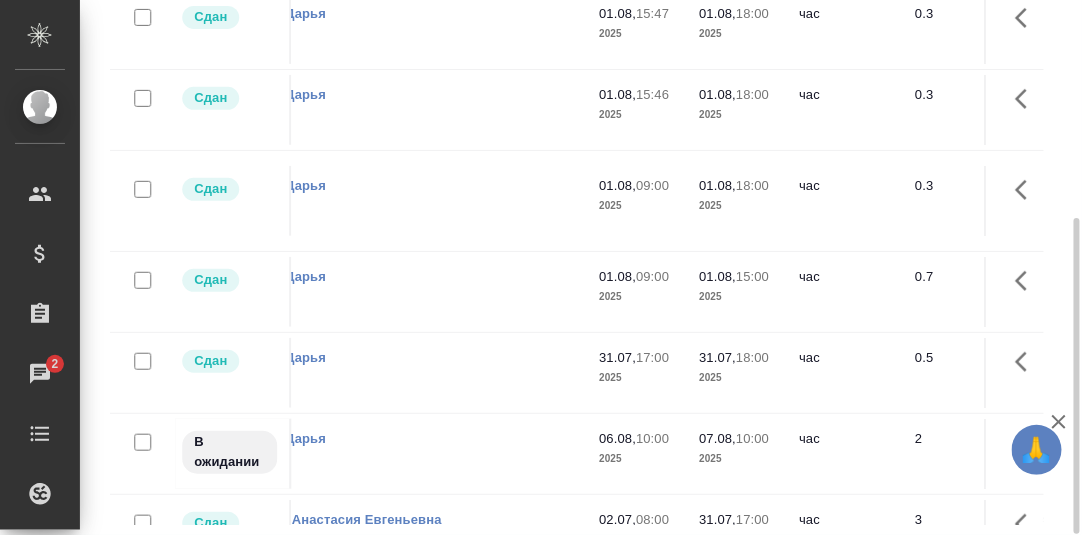 scroll, scrollTop: 0, scrollLeft: 1434, axis: horizontal 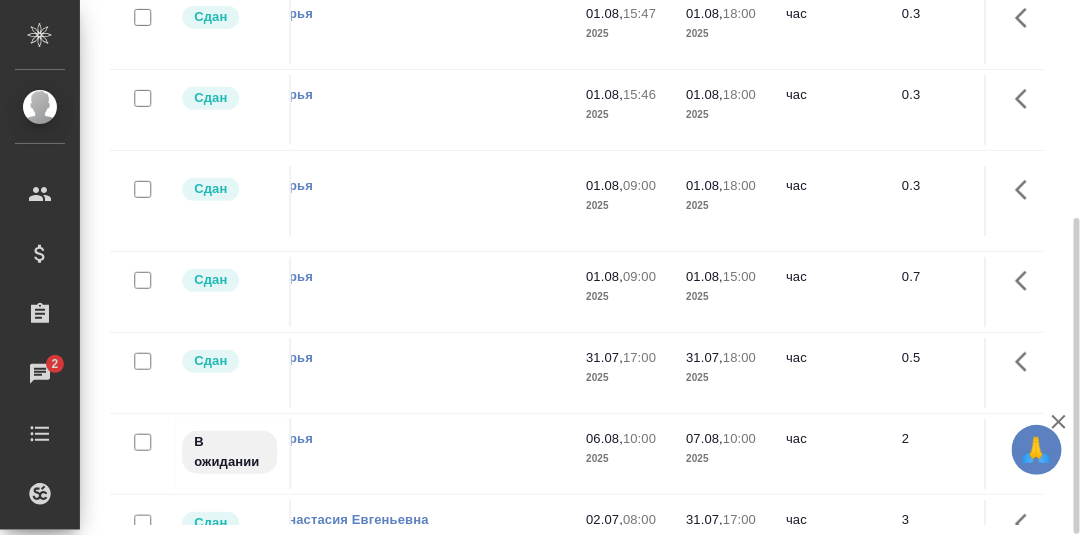 click on "Работы Отобразить таблицу с оценками Стандартные настройки Подразделение 1 2 3 4 5 1 из 90 страниц Статус Код Клиент Вид работ Вид услуги Языковая пара Подразделение Проектная команда Доп. статус заказа Автор последнего изменения Рассылка приглашений в процессе? Кол-во неназначенных исполнителей Исполнитель Прогресс исполнителя в SC Дата начала Дата сдачи Ед. изм Кол-во Цена Сумма Сумма, вошедшая в спецификацию Оценка Автор оценки Проектные менеджеры Клиентские менеджеры Менеджеры верстки Менеджер support Тематика Тэги заказа Тэги работы   В ожидании S_Haier-818" at bounding box center [585, 84] 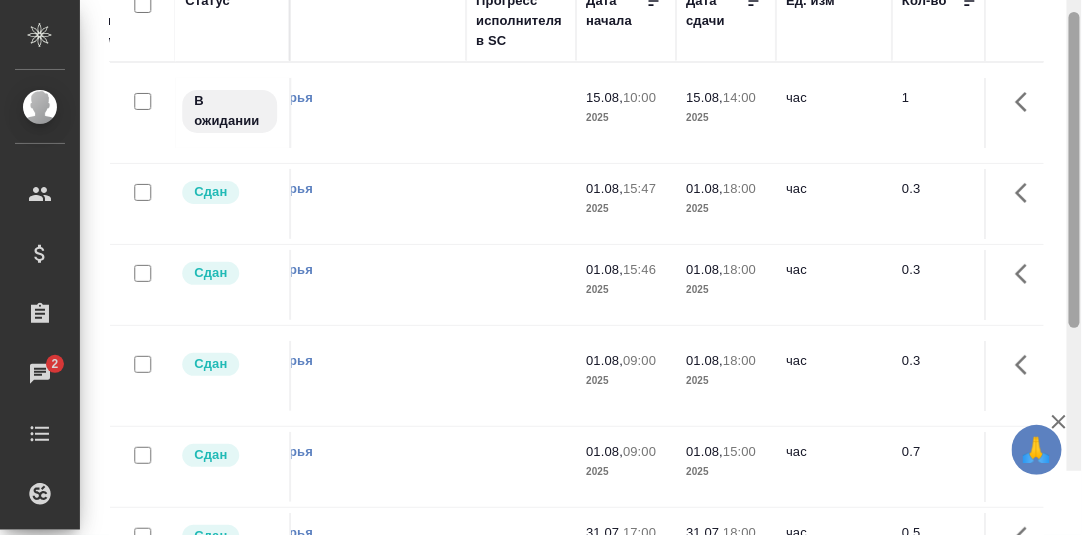 scroll, scrollTop: 368, scrollLeft: 0, axis: vertical 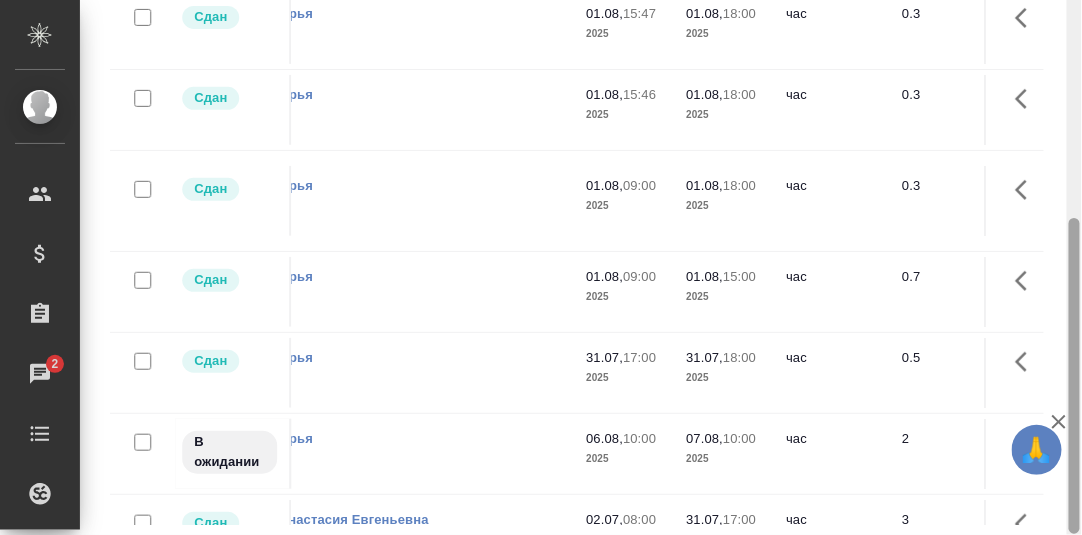 drag, startPoint x: 1072, startPoint y: 279, endPoint x: 945, endPoint y: 480, distance: 237.76038 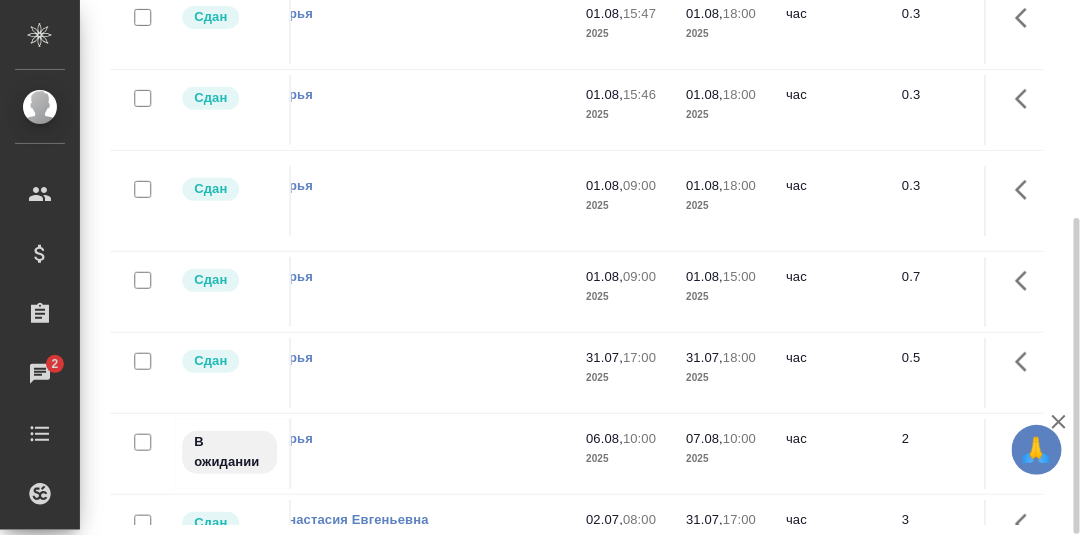 scroll, scrollTop: 0, scrollLeft: 0, axis: both 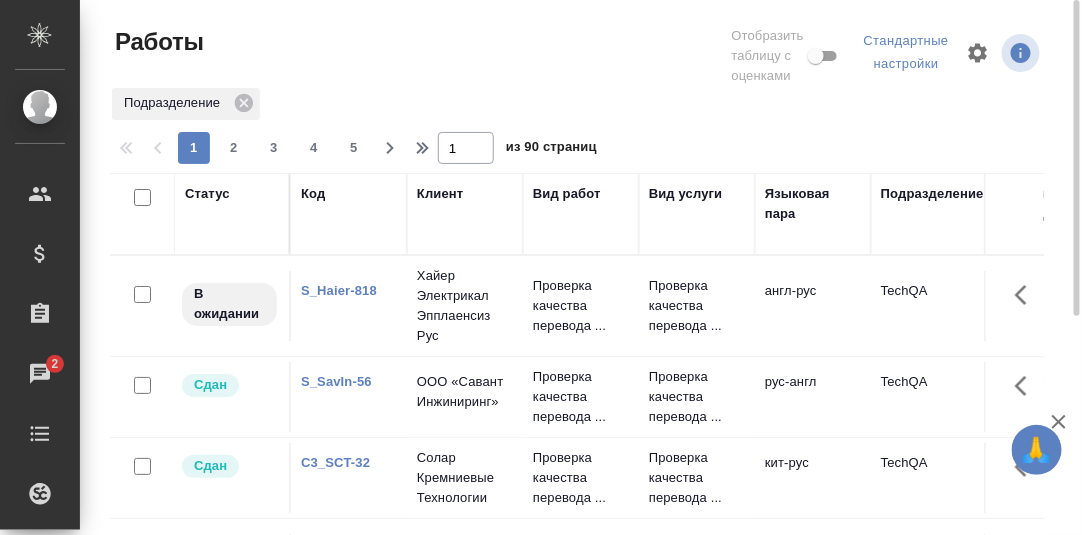 click on "Код" at bounding box center [313, 194] 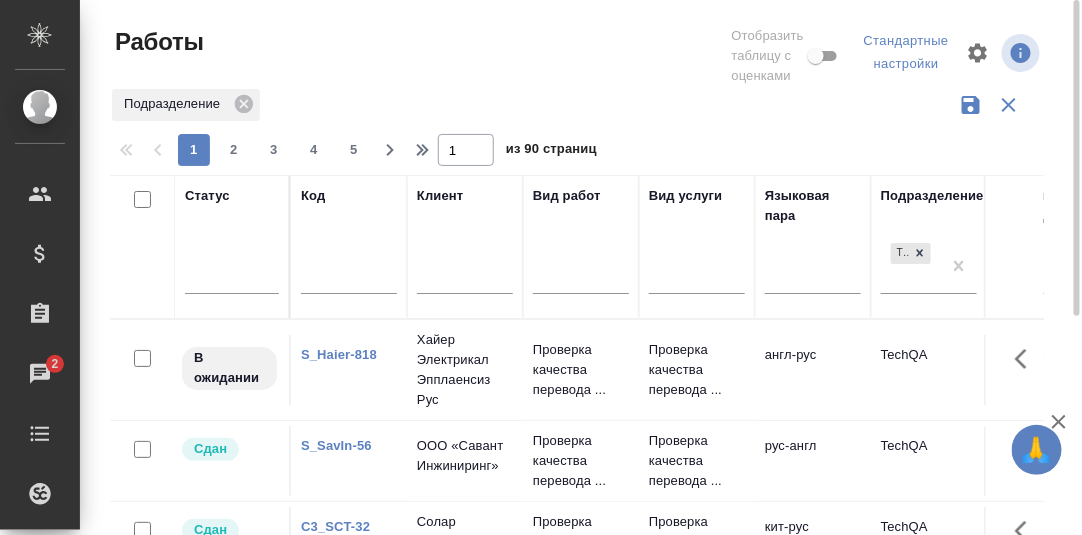 click on "Статус" at bounding box center (232, 247) 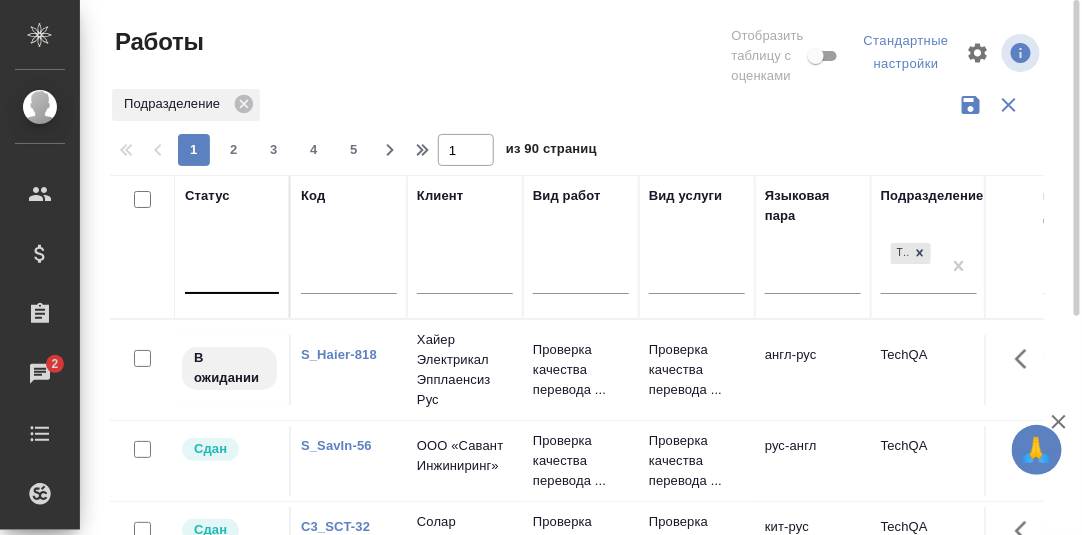 click at bounding box center (232, 273) 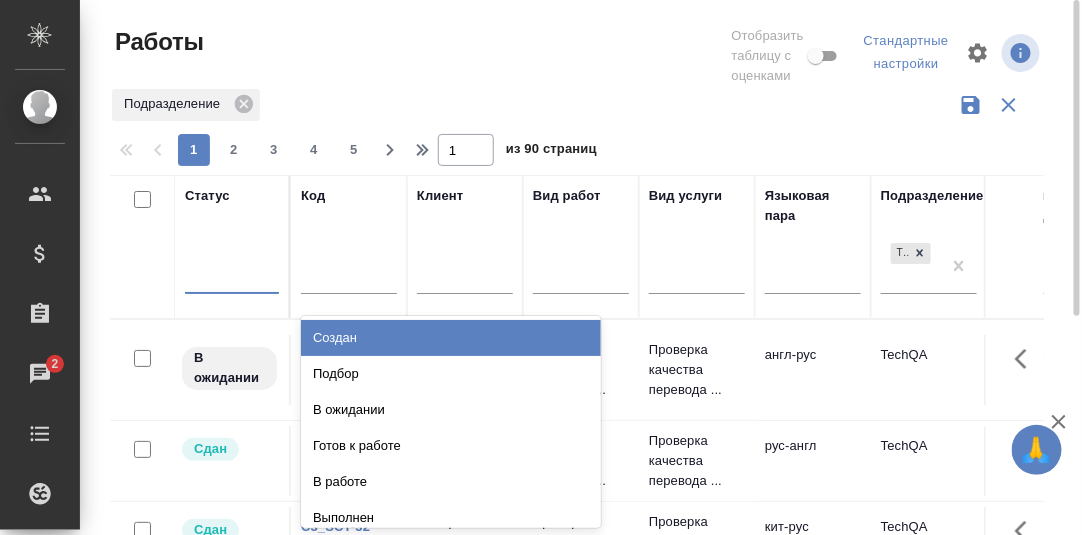drag, startPoint x: 358, startPoint y: 338, endPoint x: 205, endPoint y: 232, distance: 186.13167 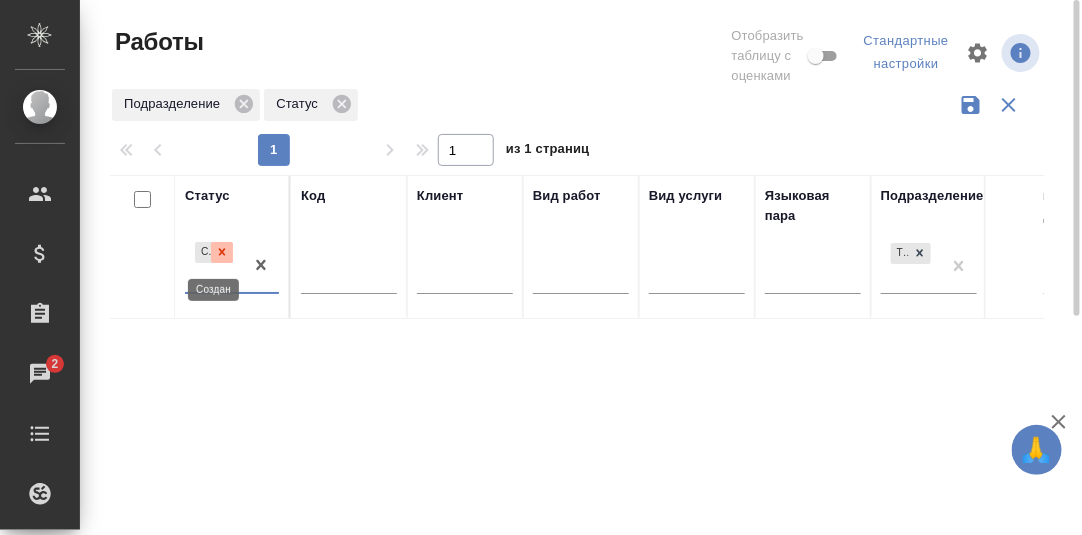 click 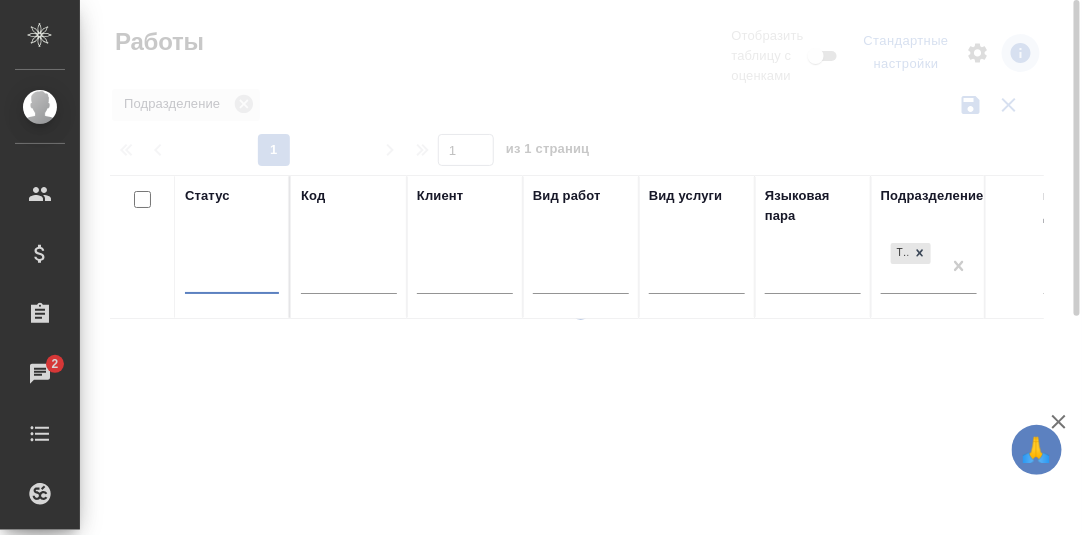 click at bounding box center [232, 273] 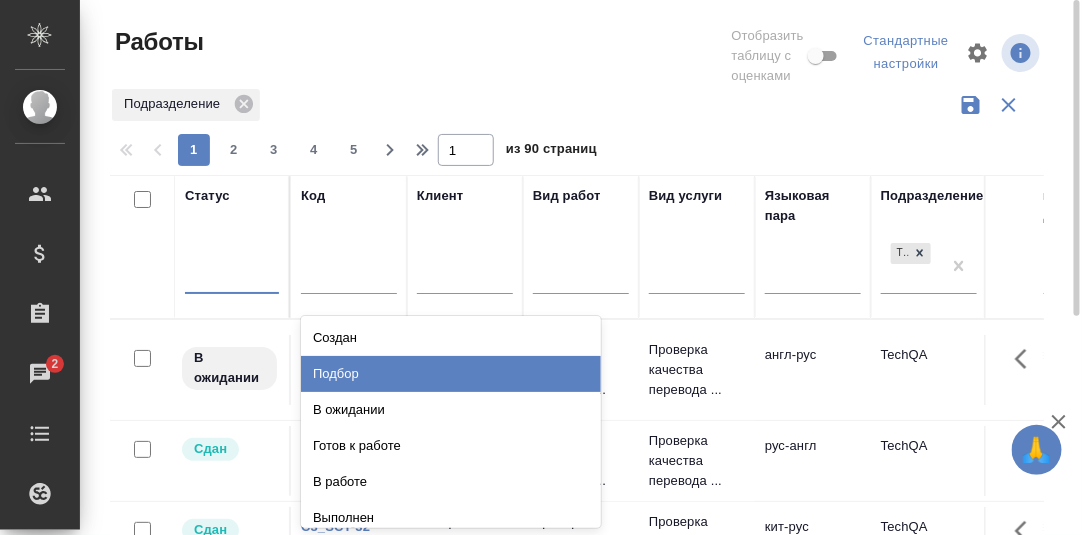 click on "Подбор" at bounding box center (451, 374) 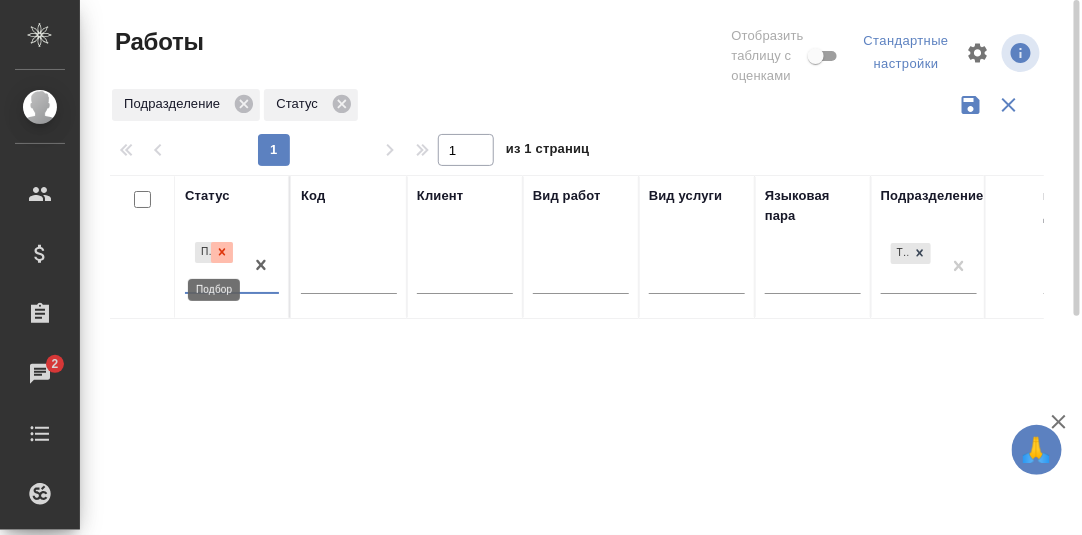 click 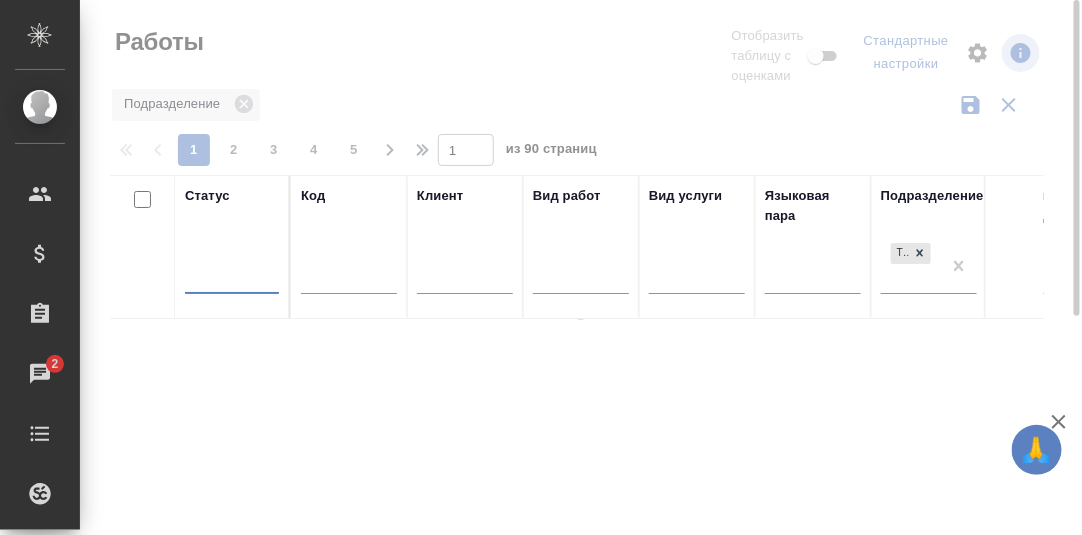 click at bounding box center (232, 273) 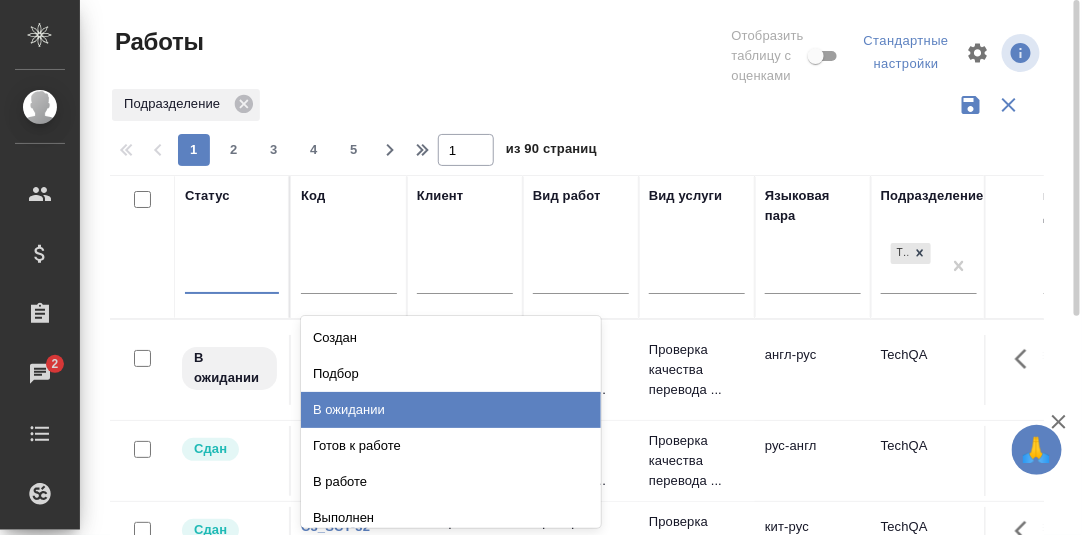 click on "В ожидании" at bounding box center (451, 410) 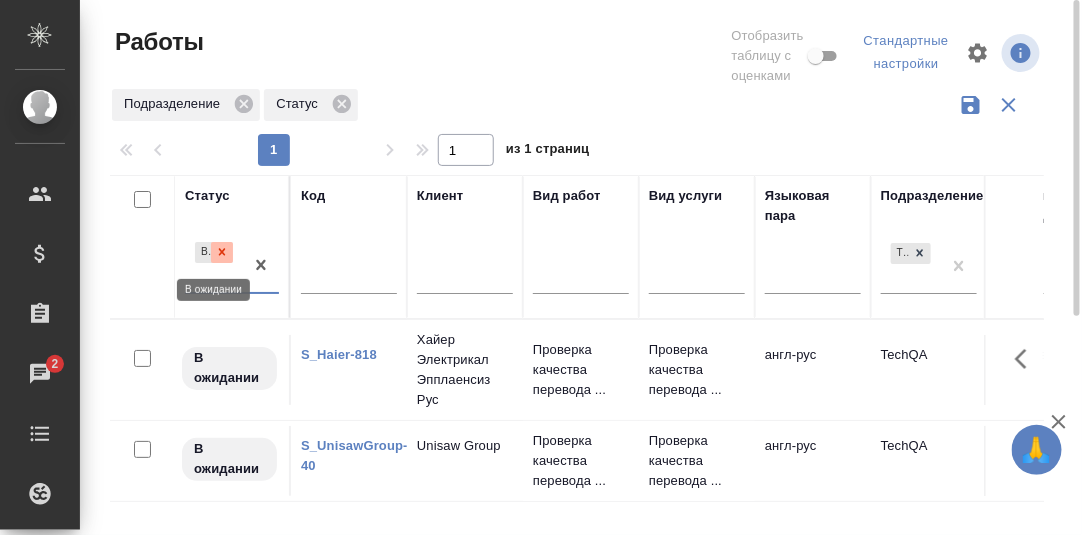 click 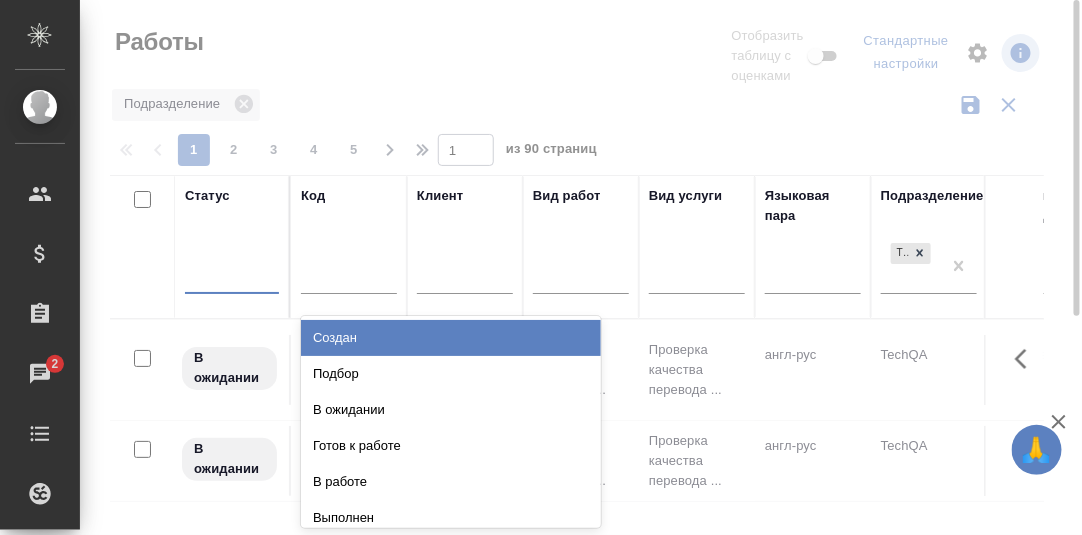 click at bounding box center (232, 273) 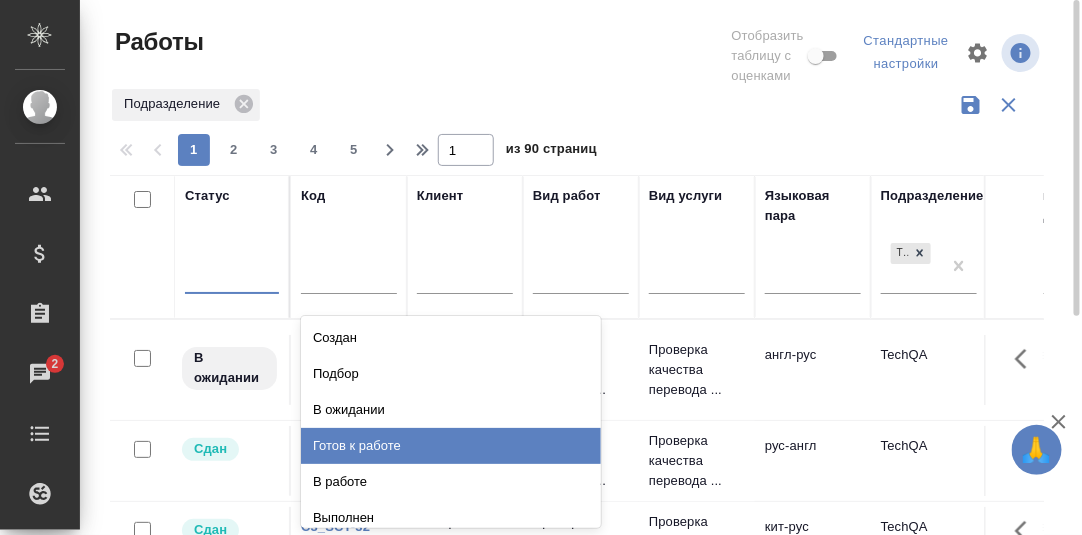 drag, startPoint x: 354, startPoint y: 443, endPoint x: 181, endPoint y: 368, distance: 188.55768 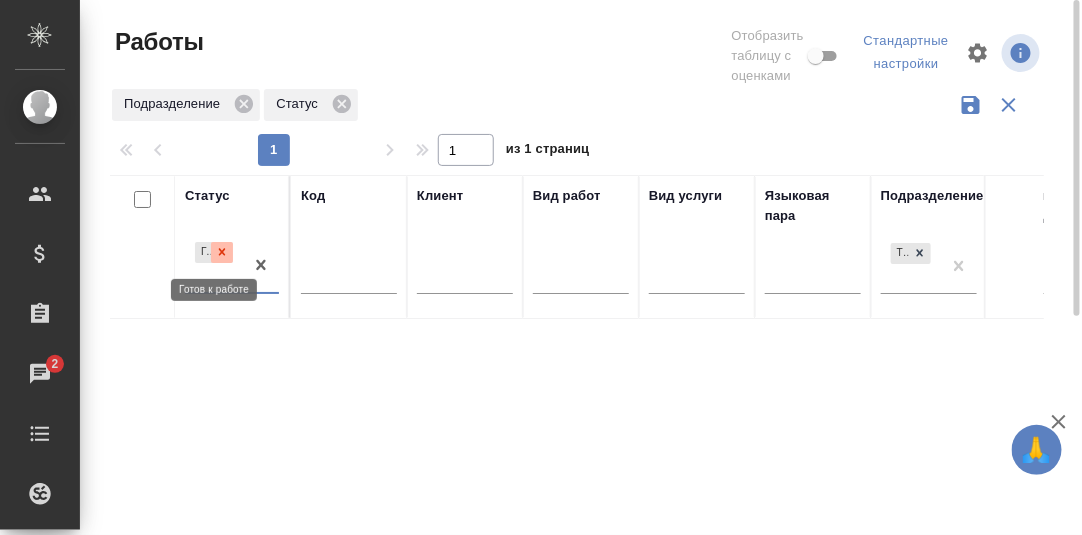 click 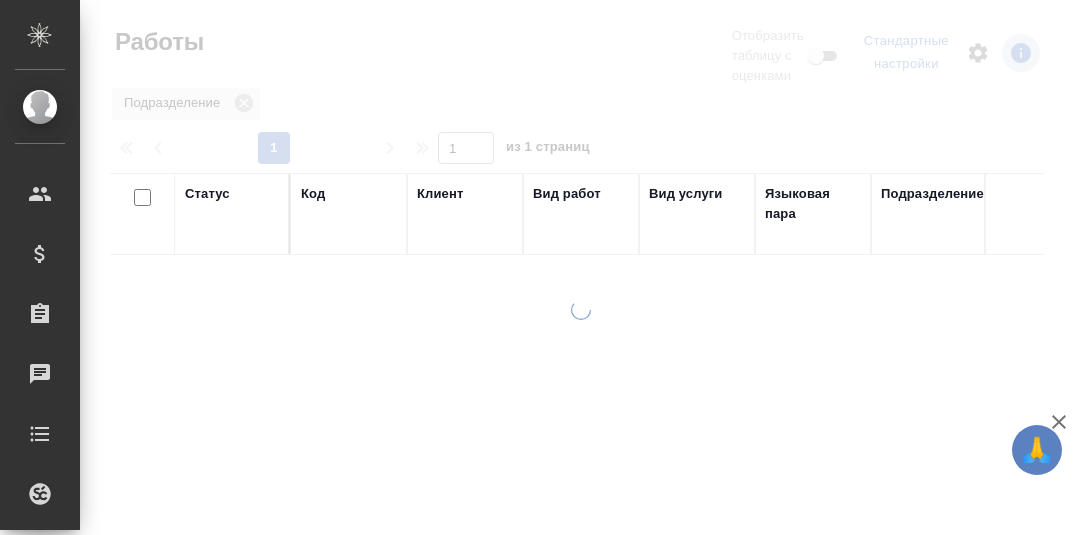scroll, scrollTop: 0, scrollLeft: 0, axis: both 